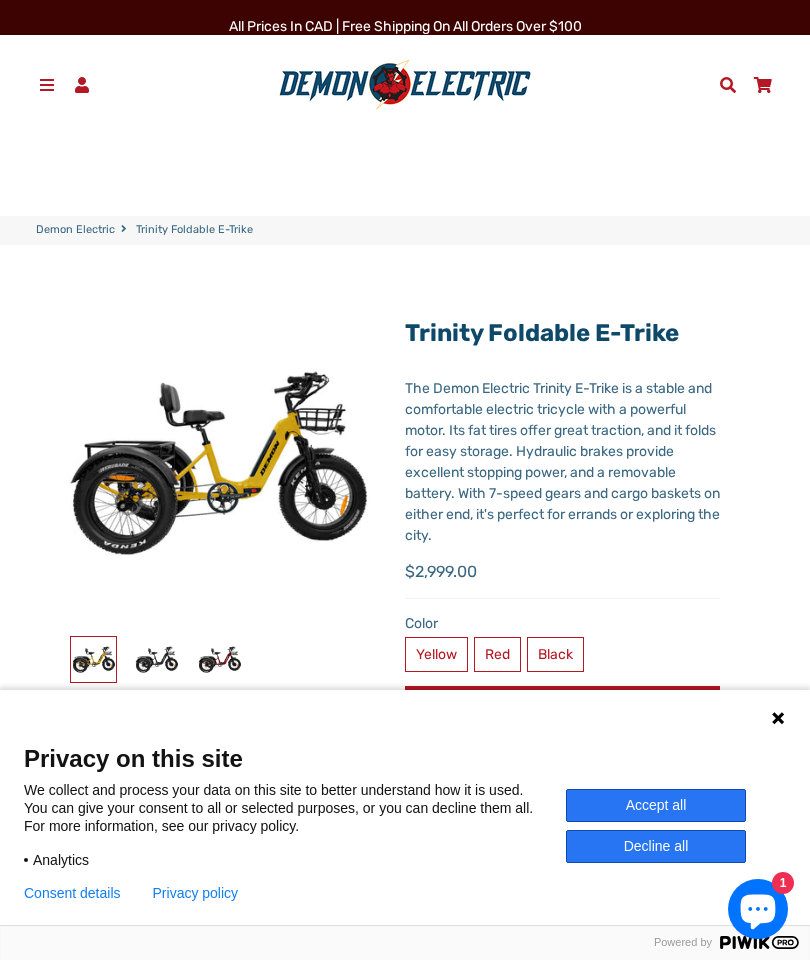 scroll, scrollTop: 33, scrollLeft: 0, axis: vertical 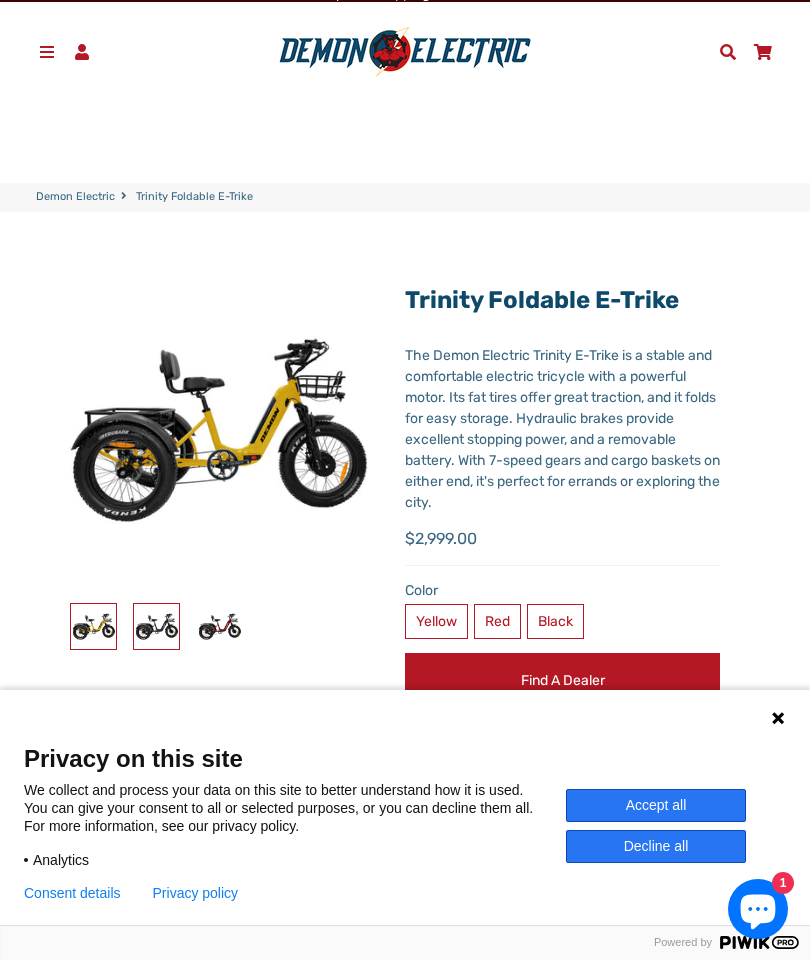 click at bounding box center (156, 626) 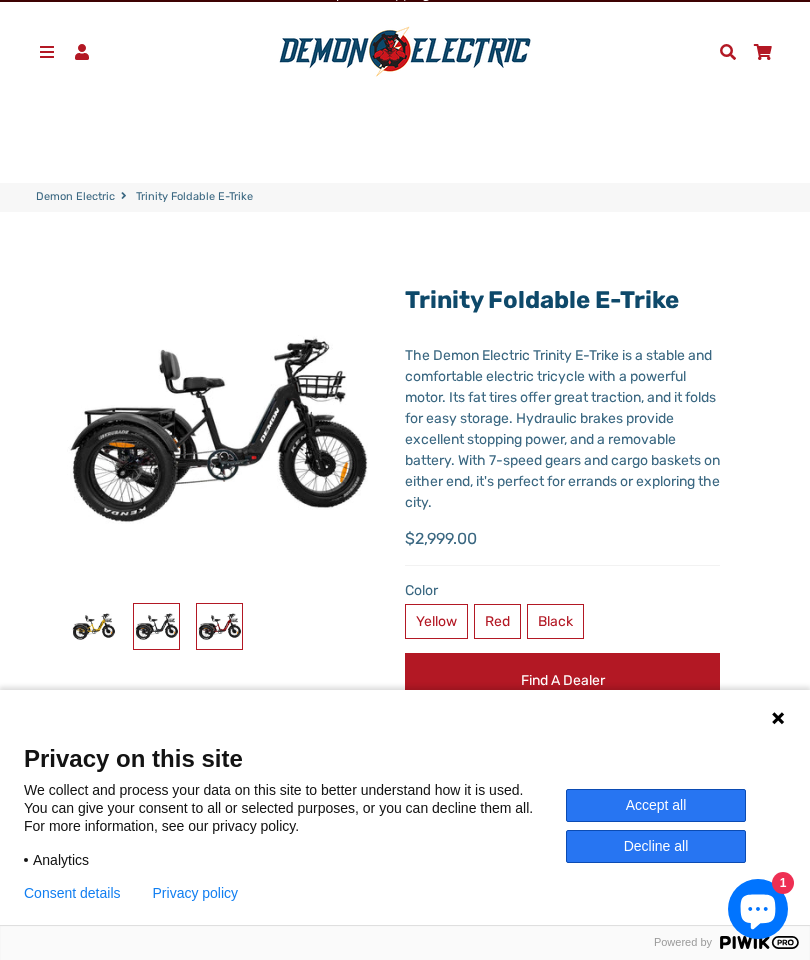 click at bounding box center [219, 626] 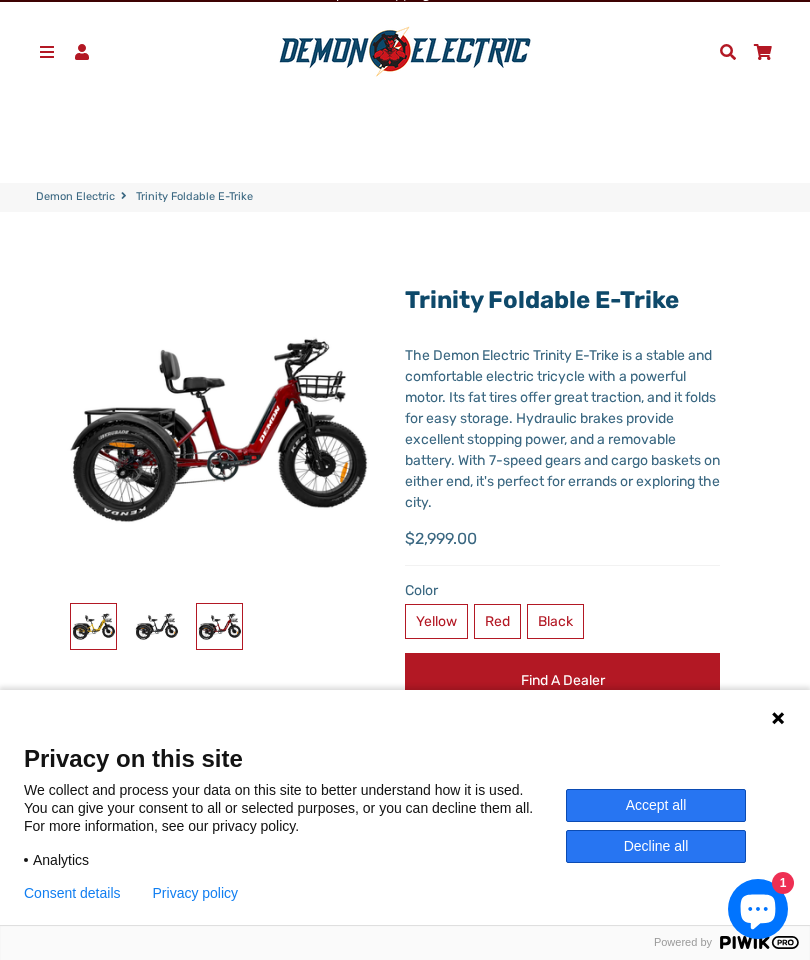 click at bounding box center (93, 626) 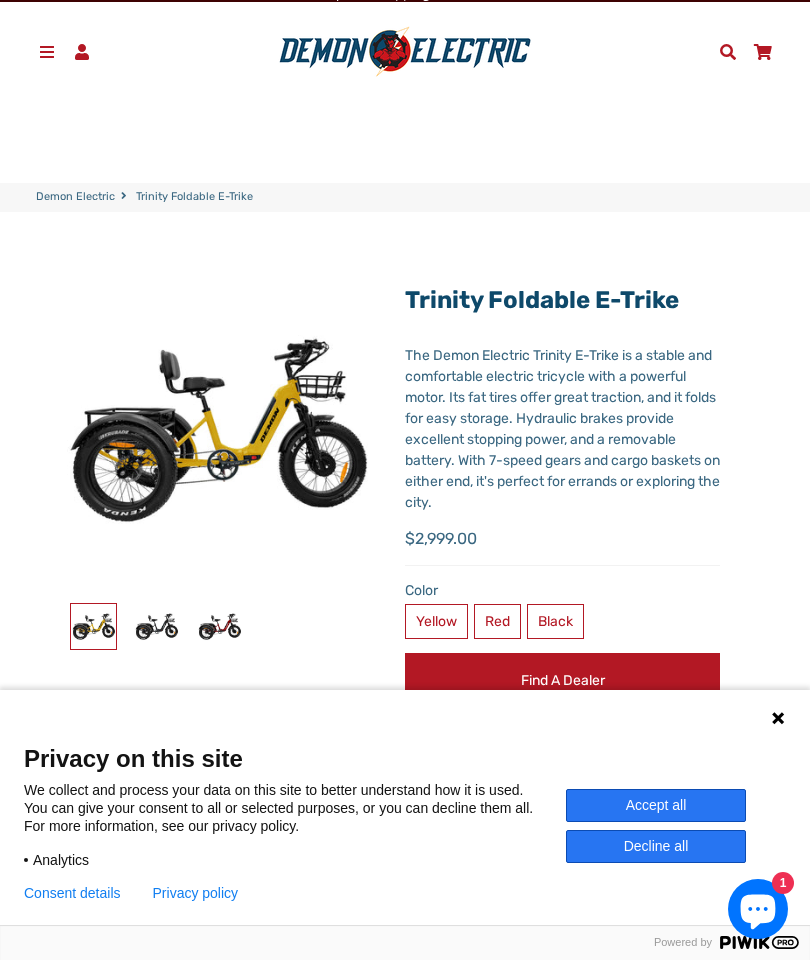 click on "Trinity Foldable E-Trike" at bounding box center (405, 567) 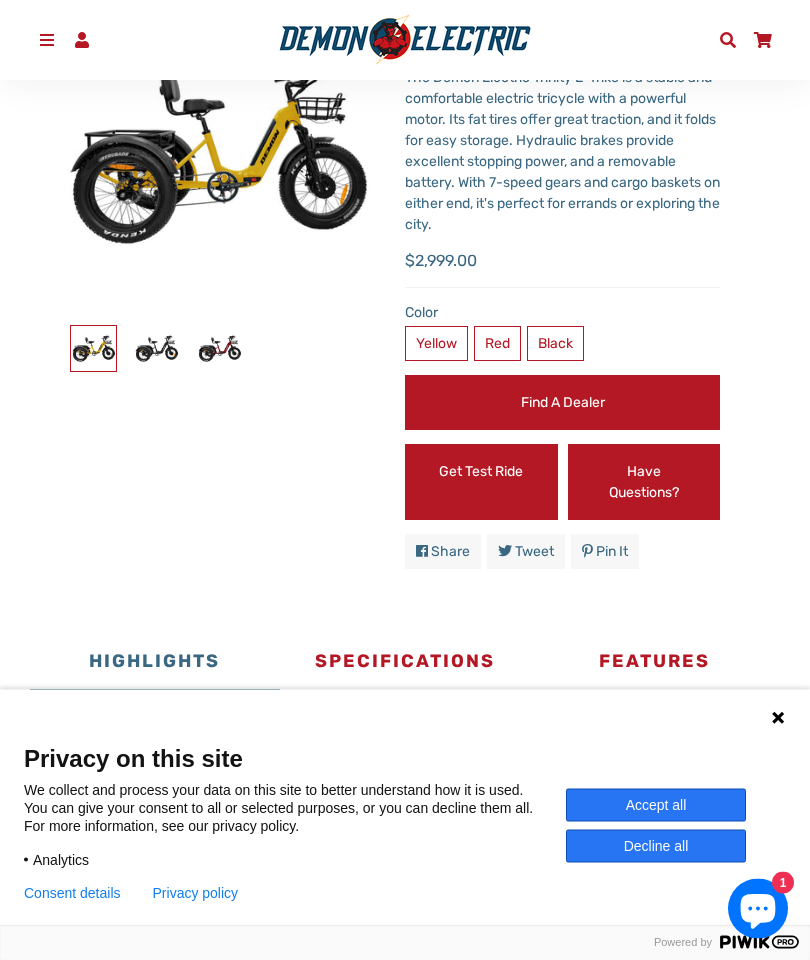 scroll, scrollTop: 312, scrollLeft: 0, axis: vertical 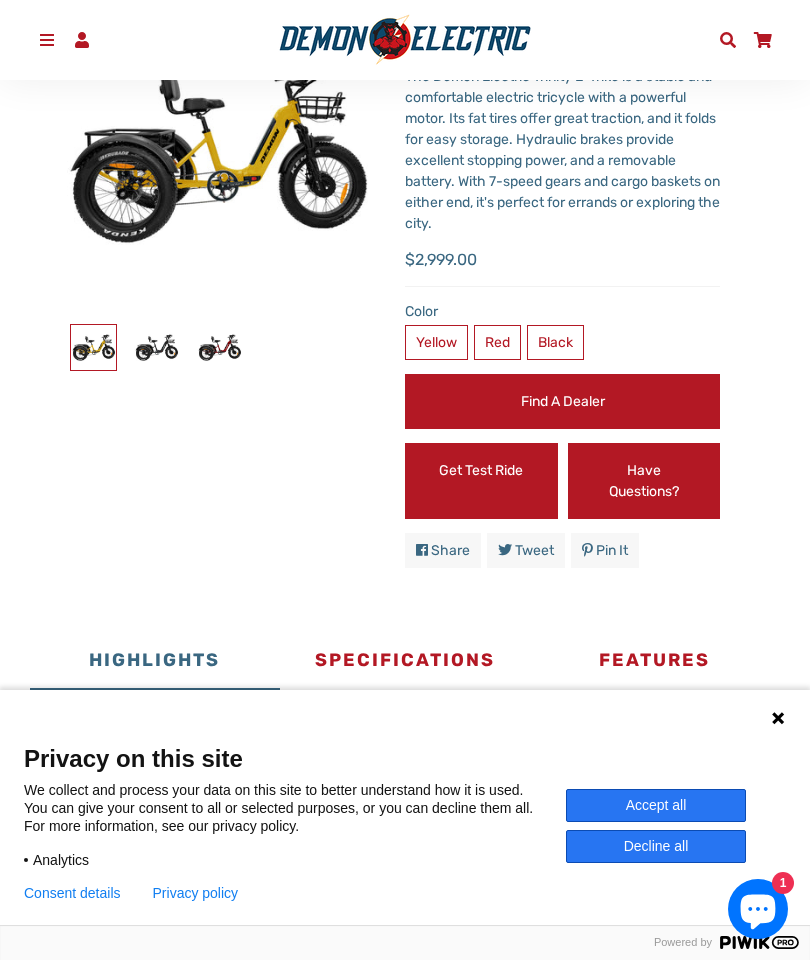 click on "Find a Dealer" at bounding box center (562, 401) 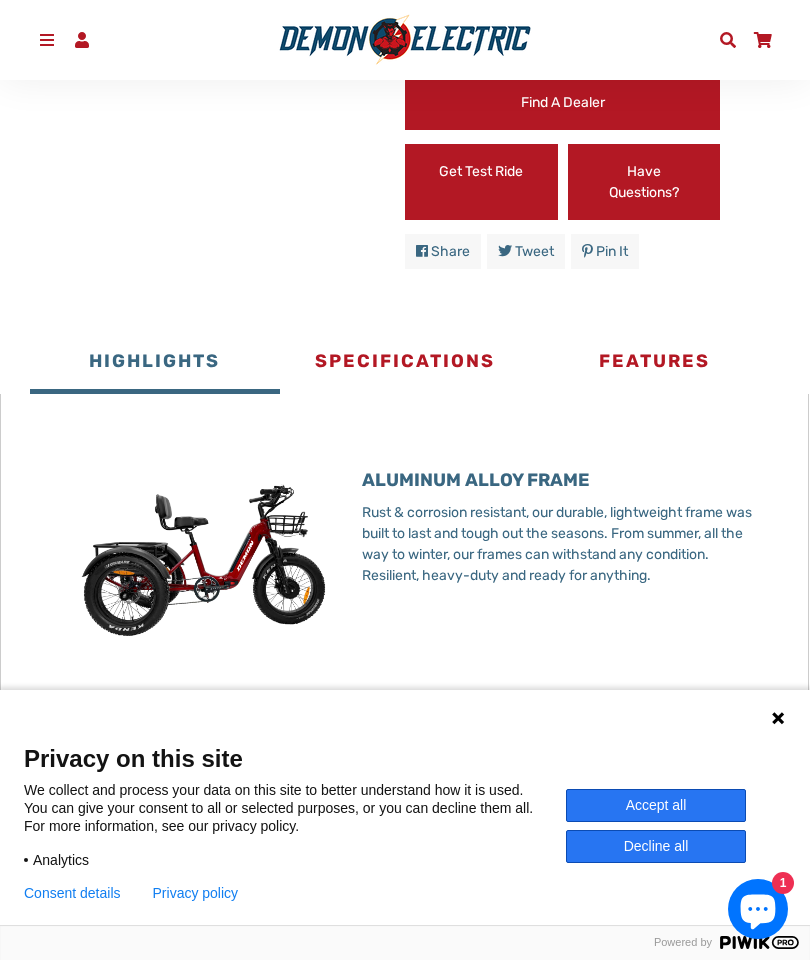 scroll, scrollTop: 631, scrollLeft: 0, axis: vertical 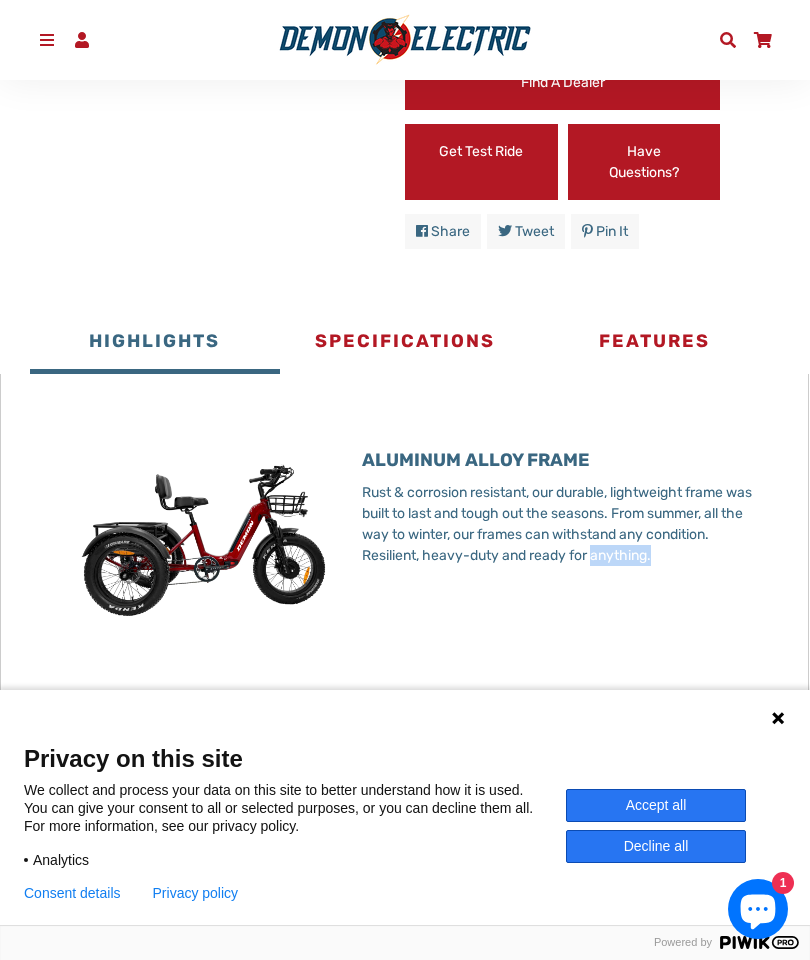click 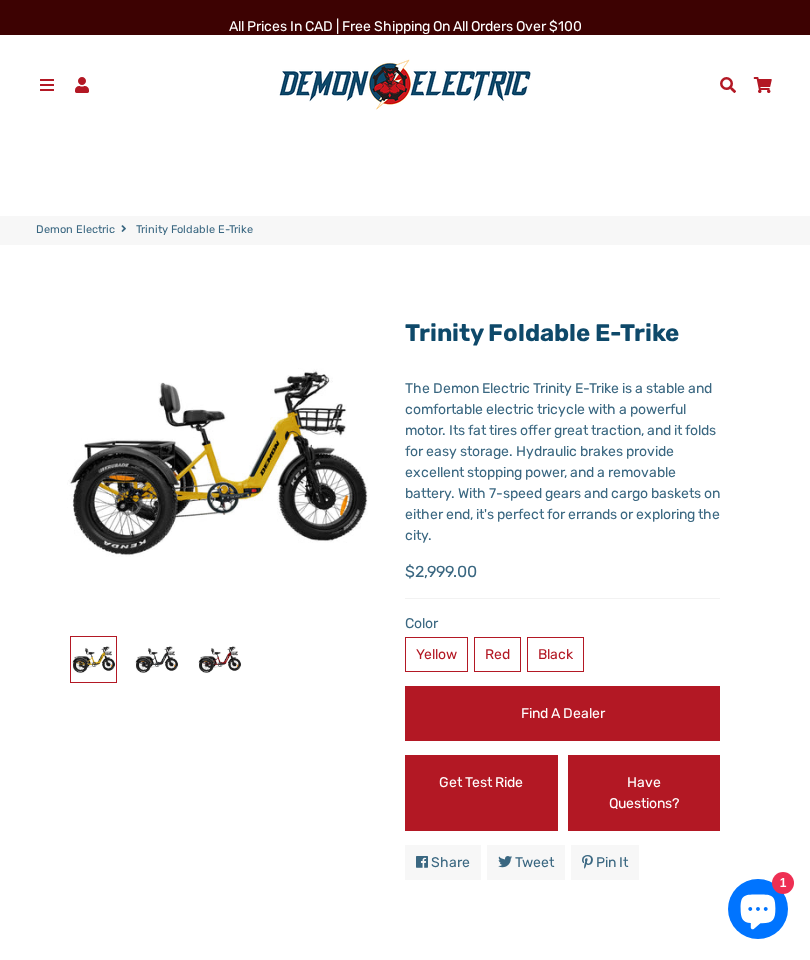 scroll, scrollTop: 40, scrollLeft: 0, axis: vertical 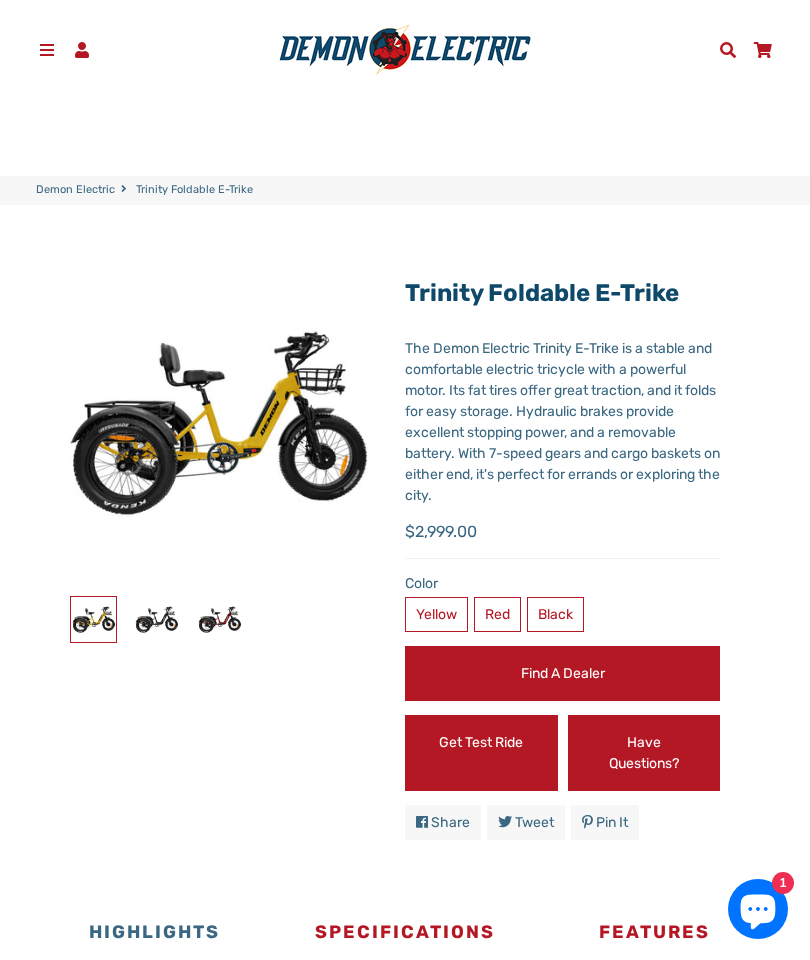 click on "Trinity Foldable E-Trike" at bounding box center [194, 190] 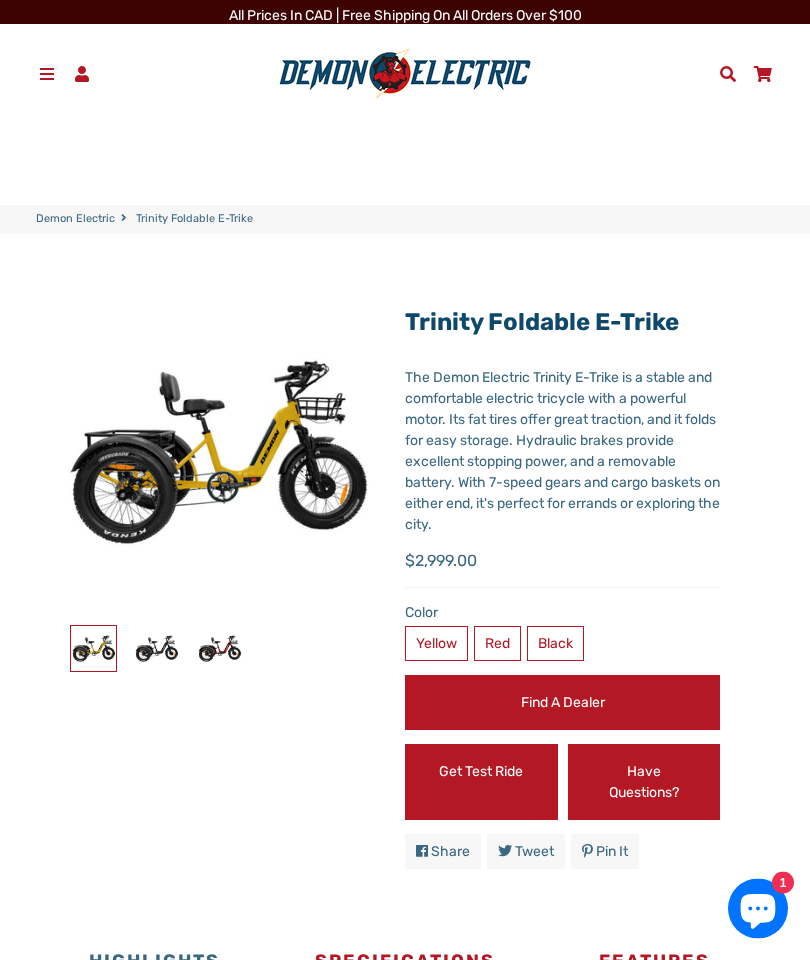 scroll, scrollTop: 0, scrollLeft: 0, axis: both 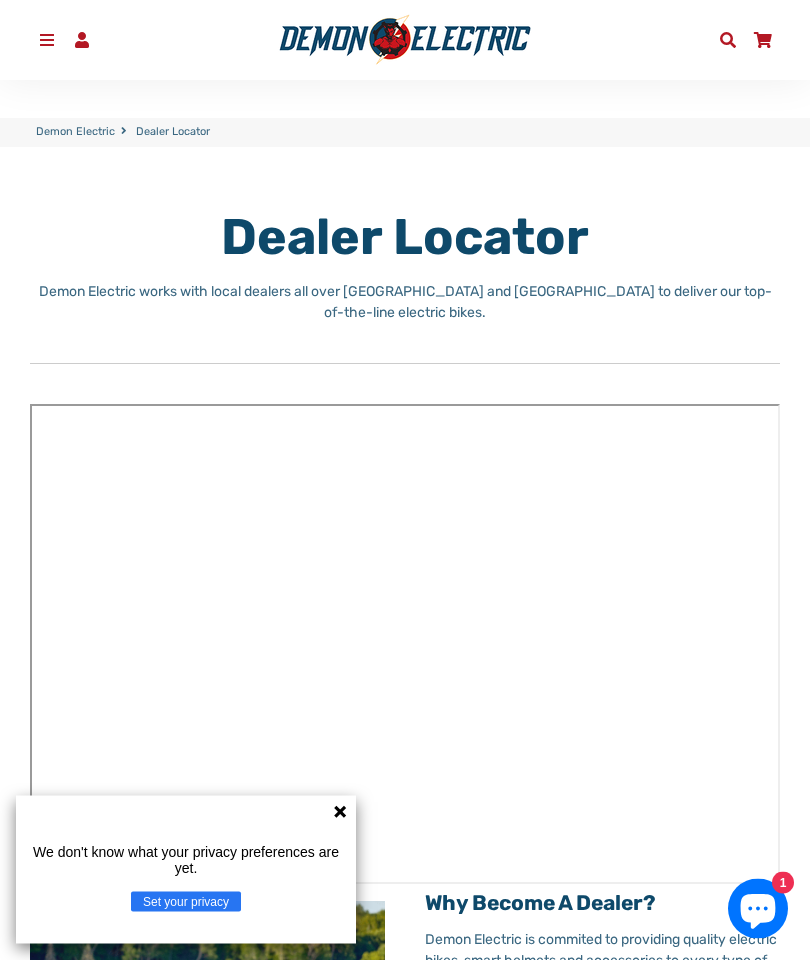 click on "We don't know what your privacy preferences are yet. Set your privacy" at bounding box center [186, 870] 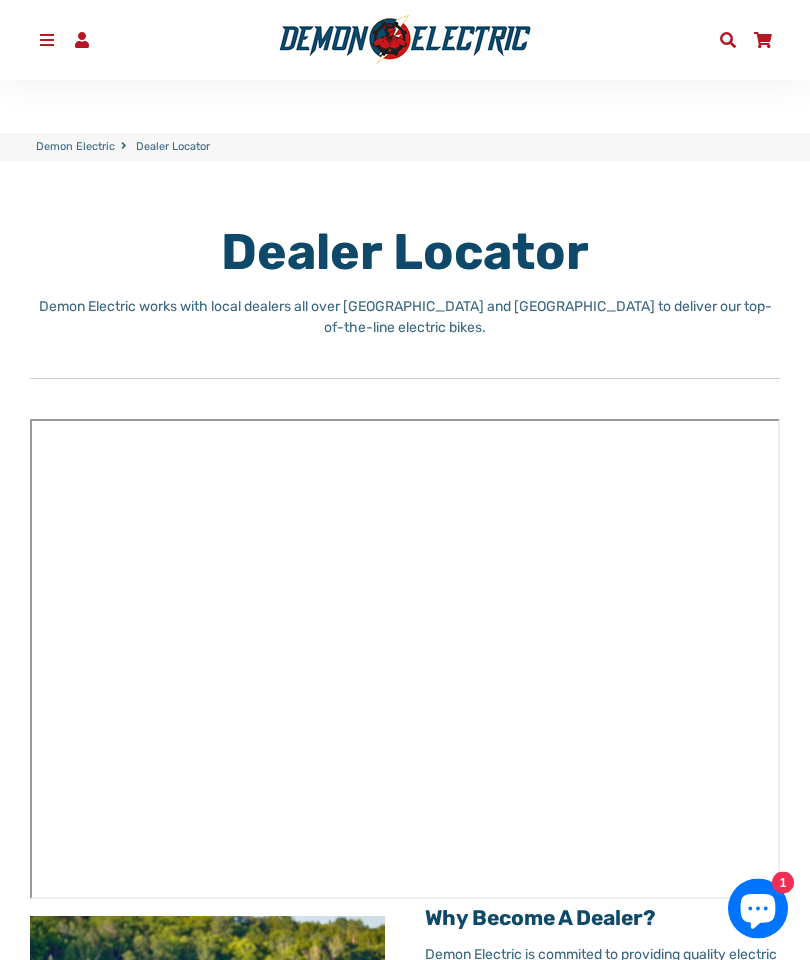 scroll, scrollTop: 0, scrollLeft: 0, axis: both 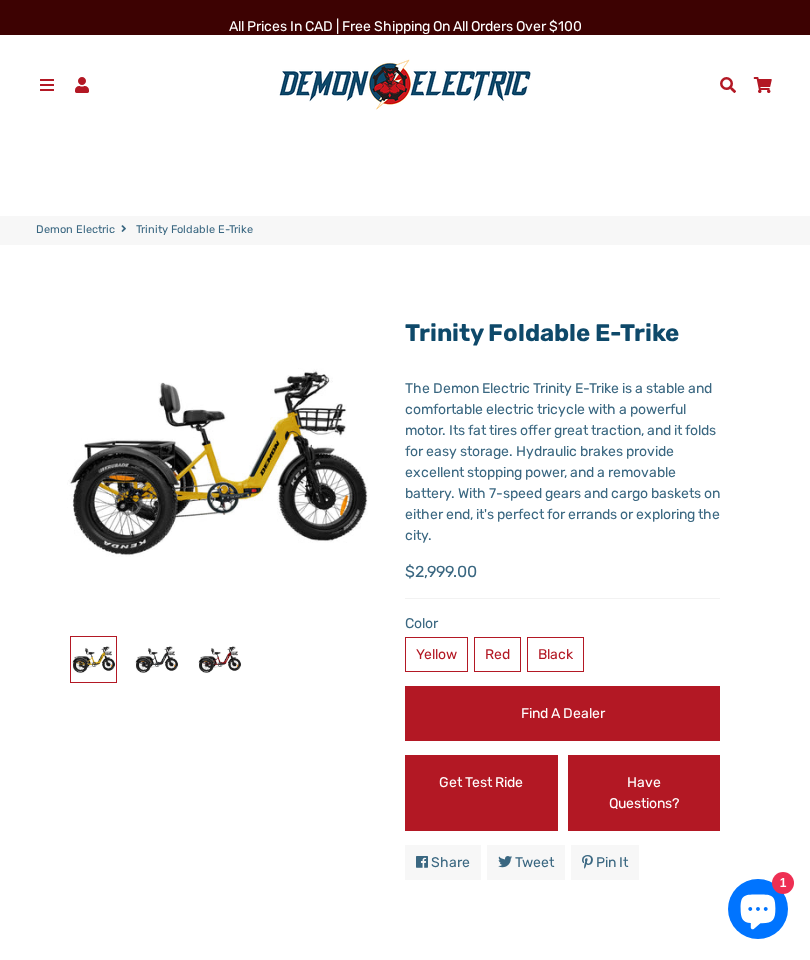click on "Trinity Foldable E-Trike" at bounding box center [194, 230] 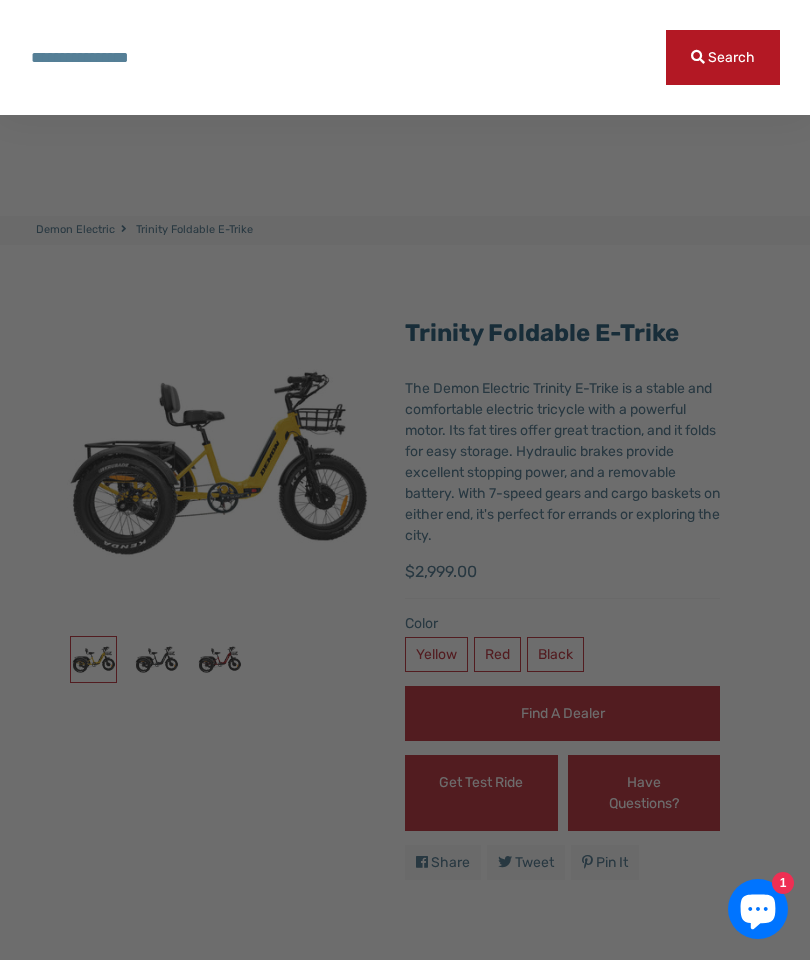 click at bounding box center (348, 57) 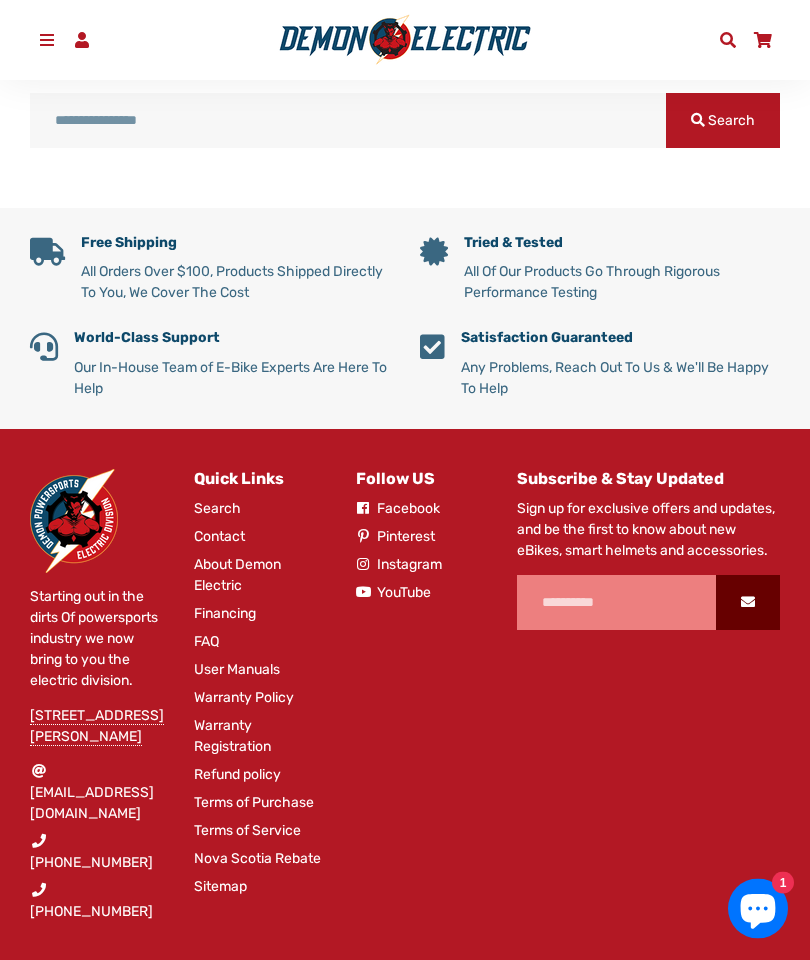 scroll, scrollTop: 309, scrollLeft: 0, axis: vertical 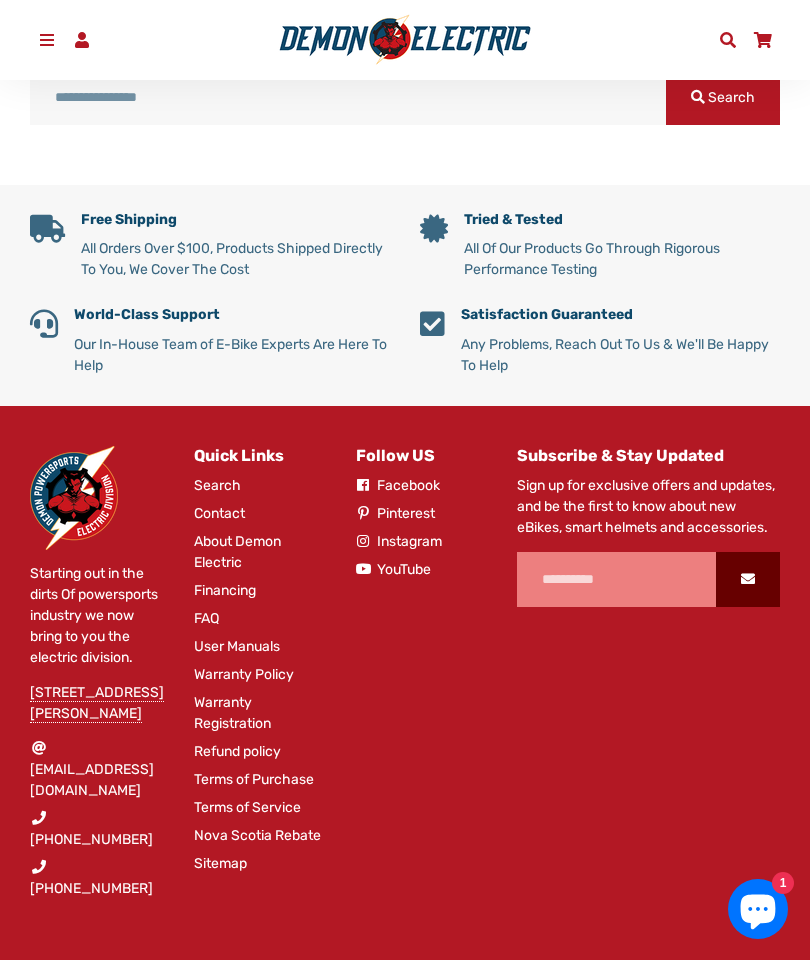 click on "Subscribe & Stay Updated
Sign up for exclusive offers and updates, and be the first to know about new eBikes, smart helmets and accessories." at bounding box center [633, 698] 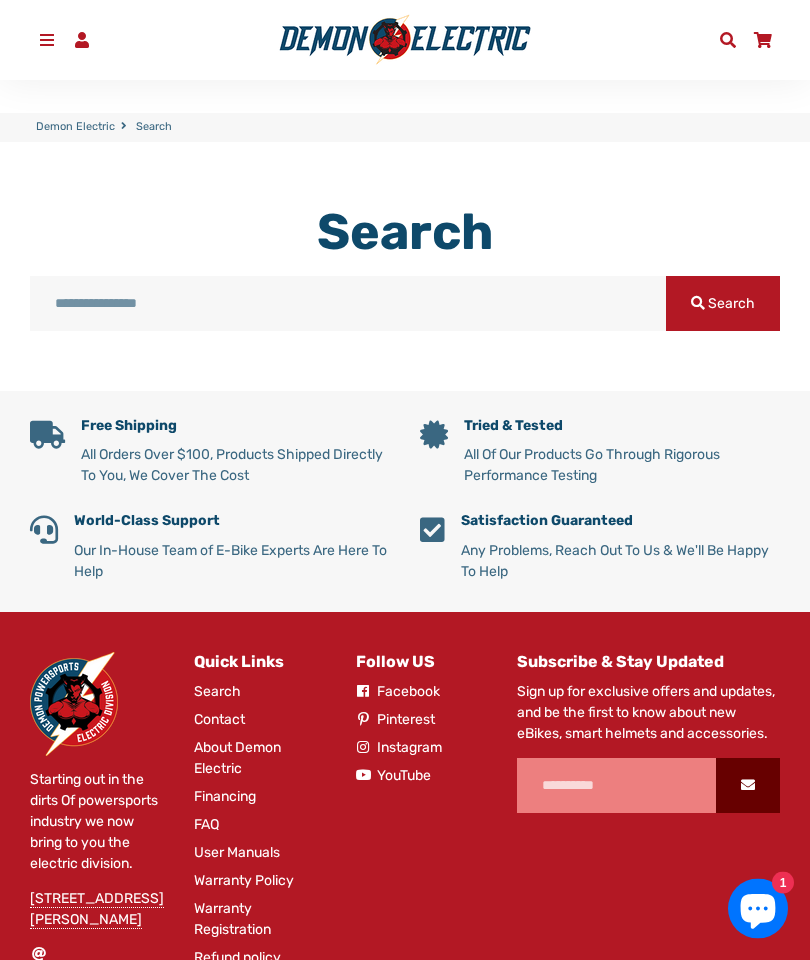 scroll, scrollTop: 0, scrollLeft: 0, axis: both 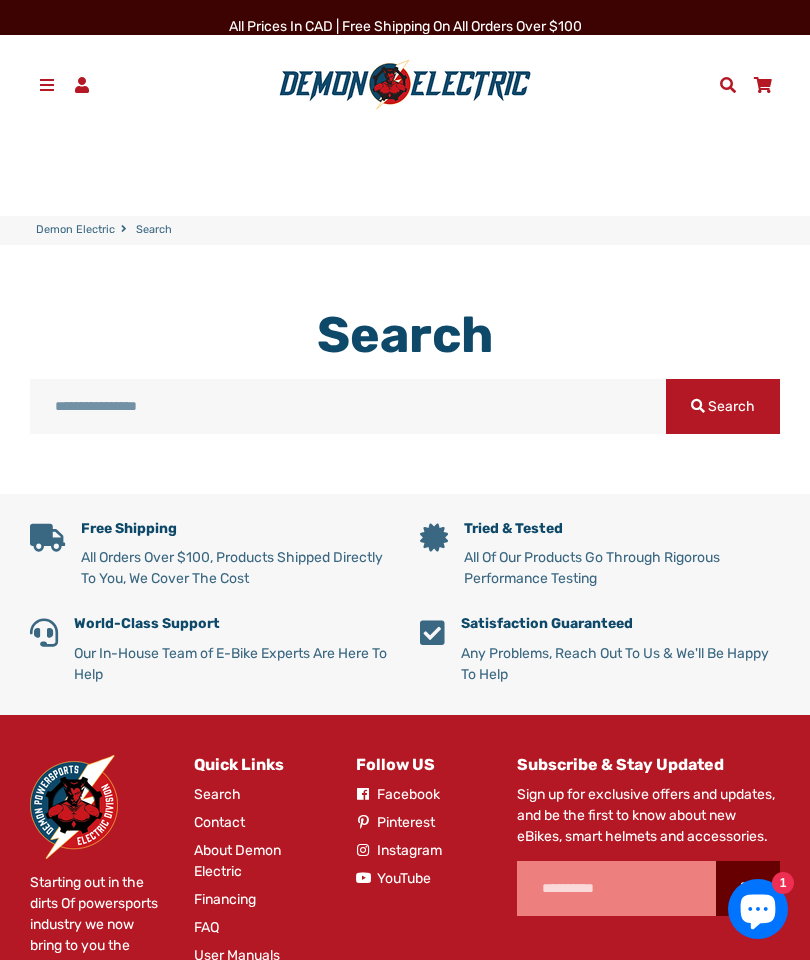 click at bounding box center (348, 406) 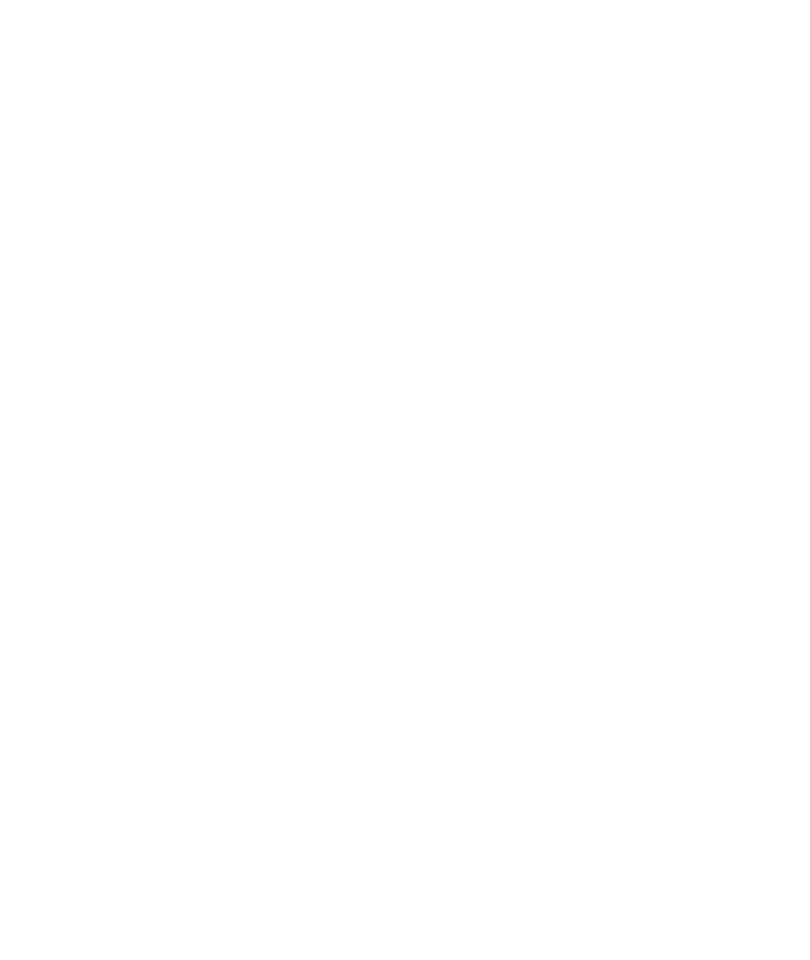scroll, scrollTop: 0, scrollLeft: 0, axis: both 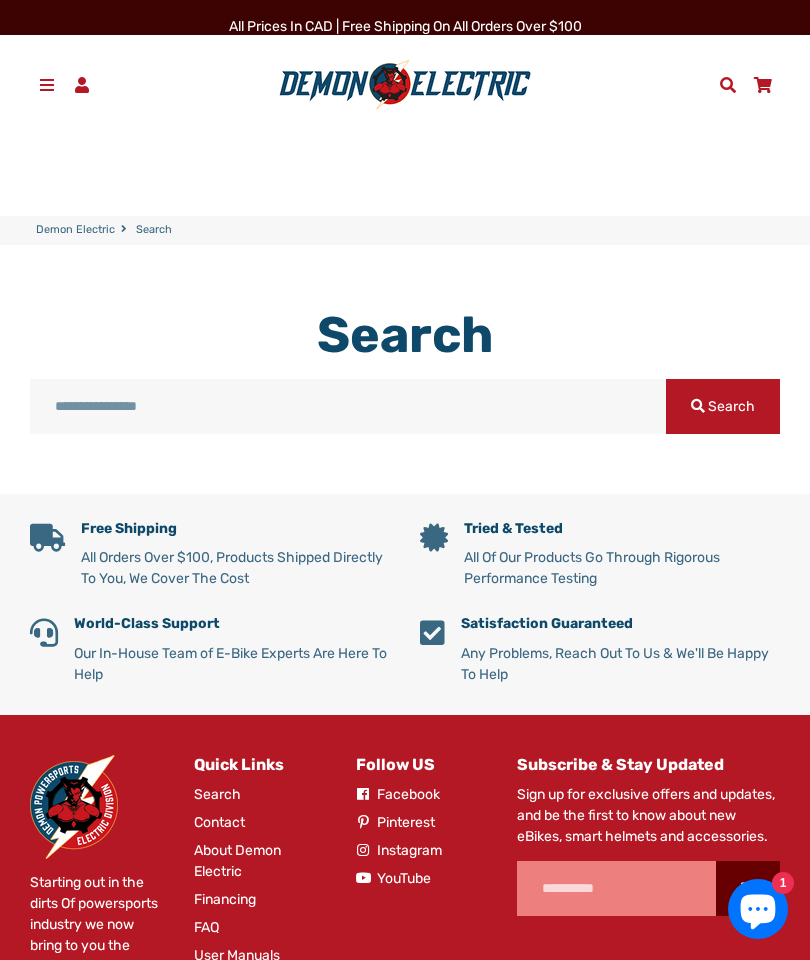 click at bounding box center (348, 406) 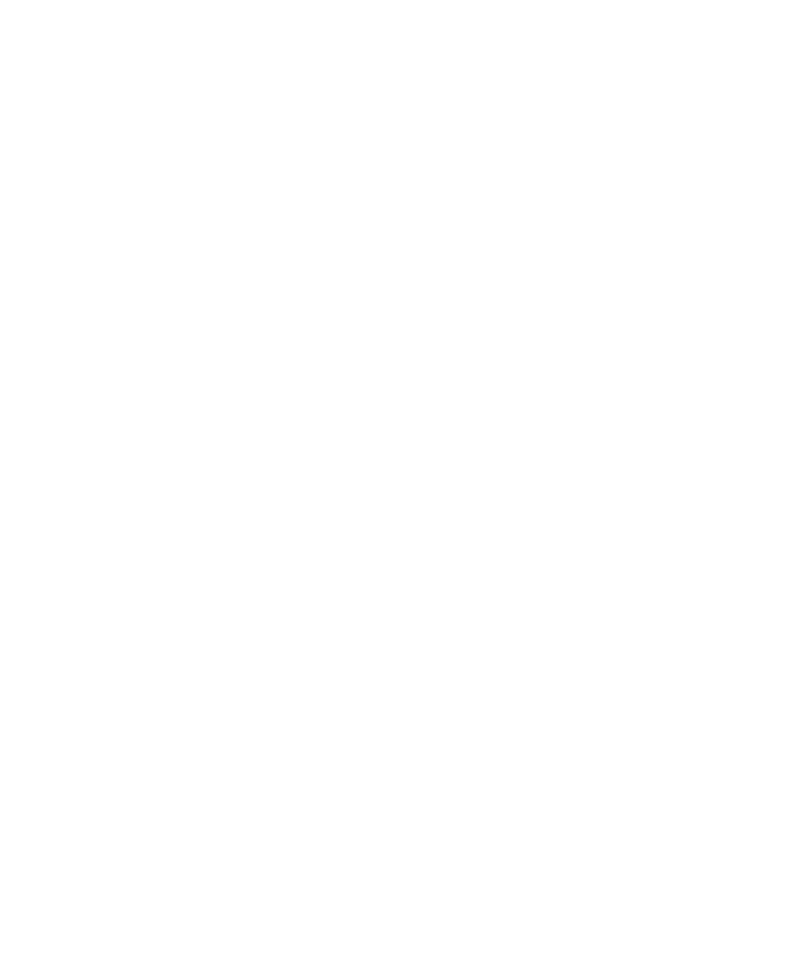 scroll, scrollTop: 0, scrollLeft: 0, axis: both 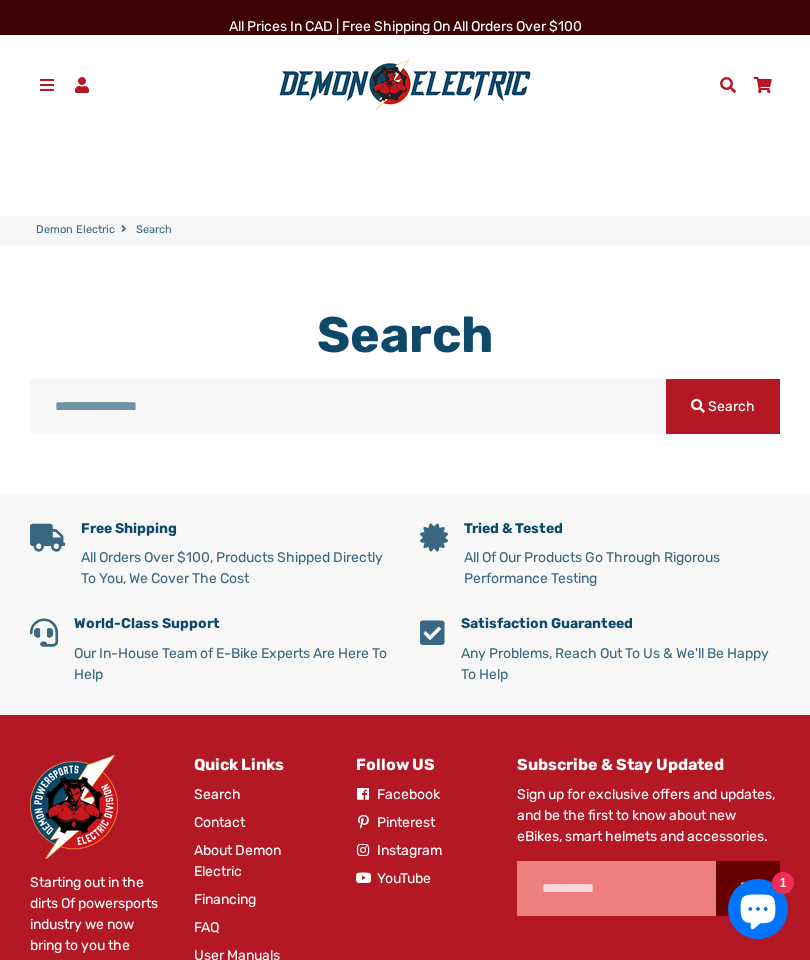 click at bounding box center [762, 85] 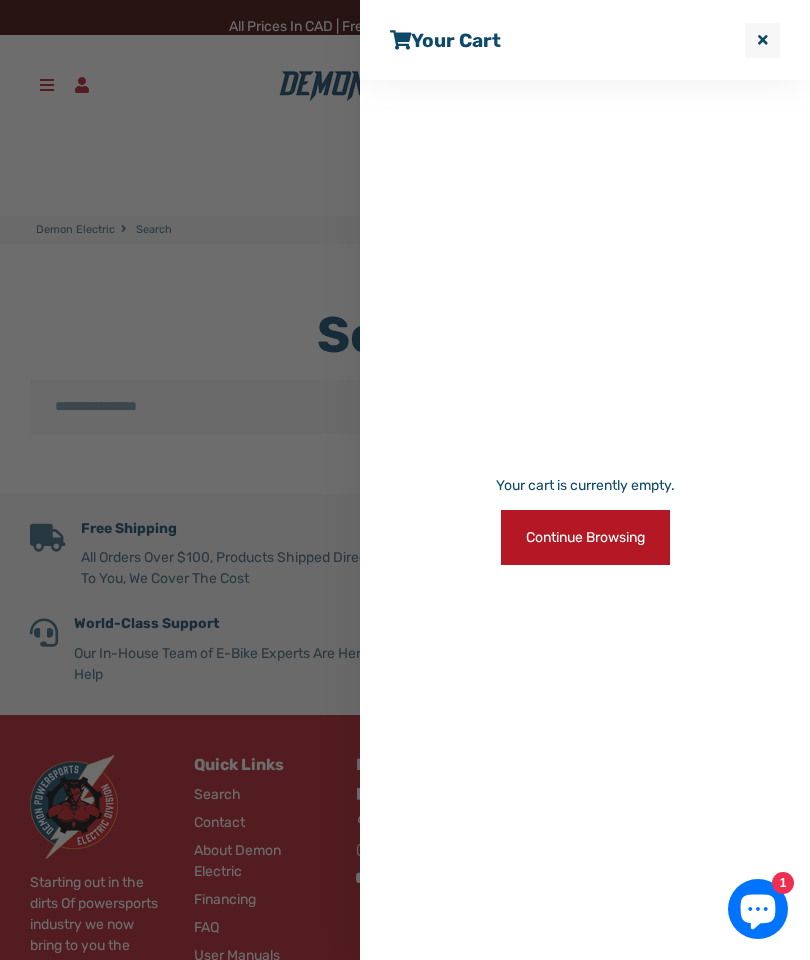 click at bounding box center [763, 40] 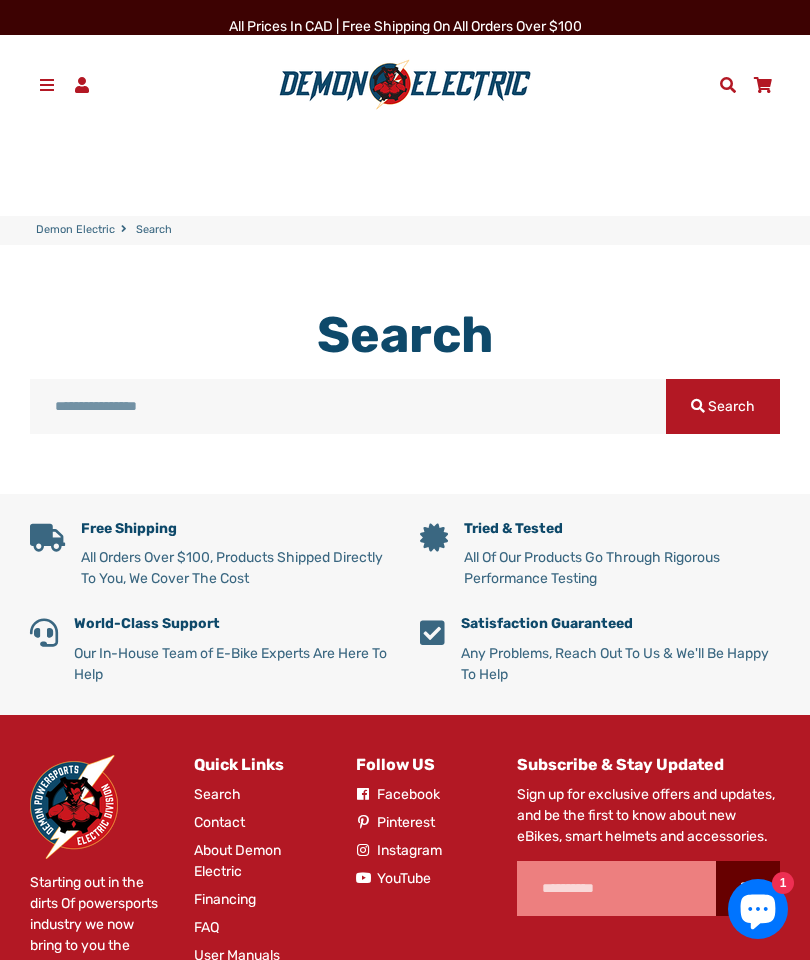 click at bounding box center [728, 85] 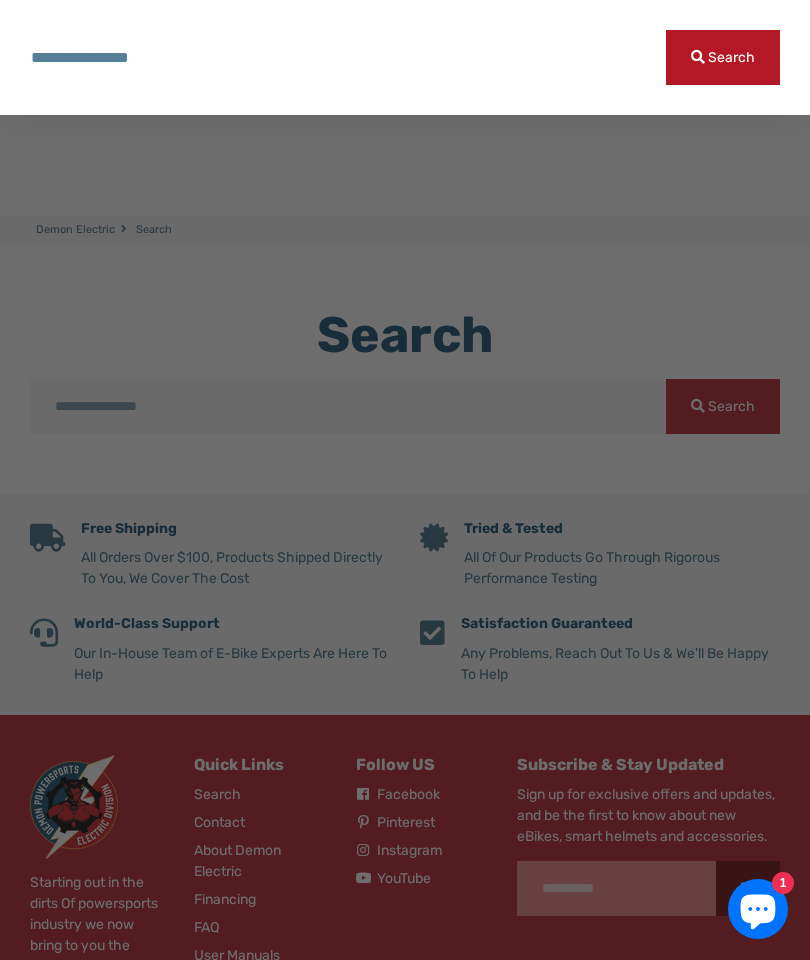 click at bounding box center (405, 480) 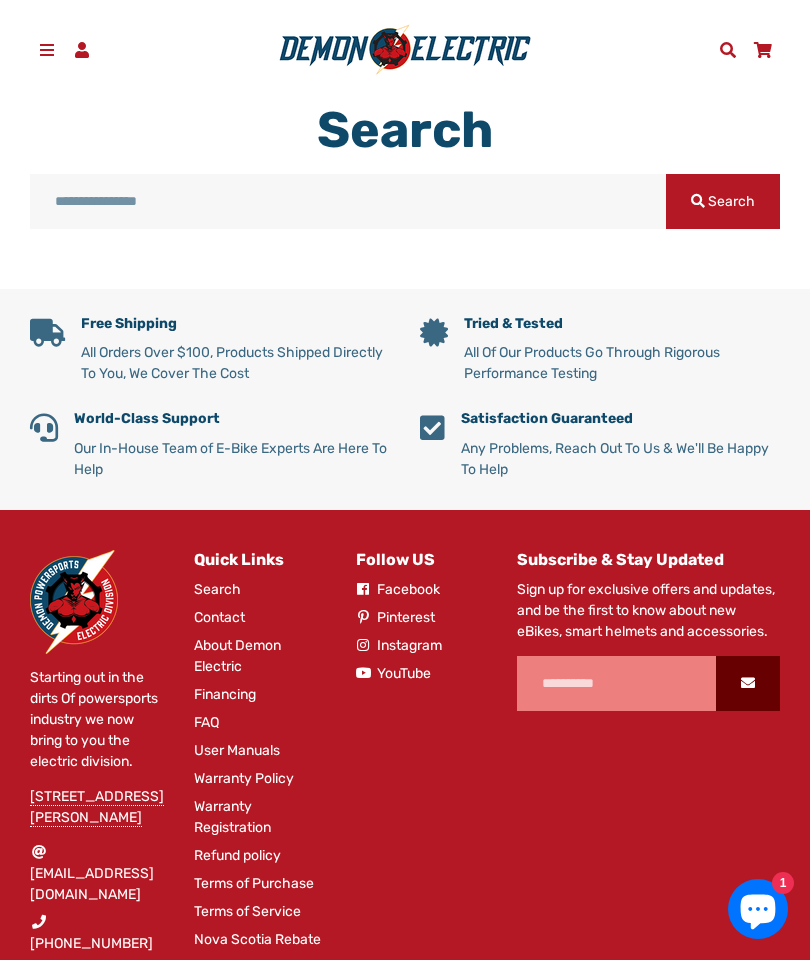 scroll, scrollTop: 0, scrollLeft: 0, axis: both 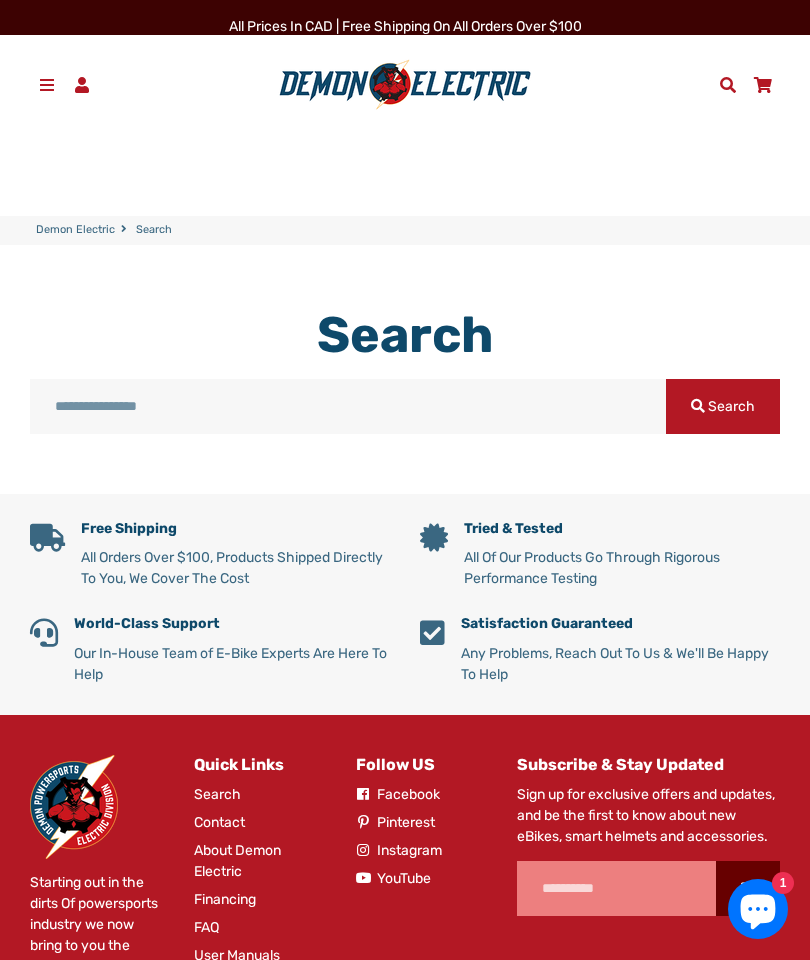 click on "Demon Electric
Search" at bounding box center [405, 230] 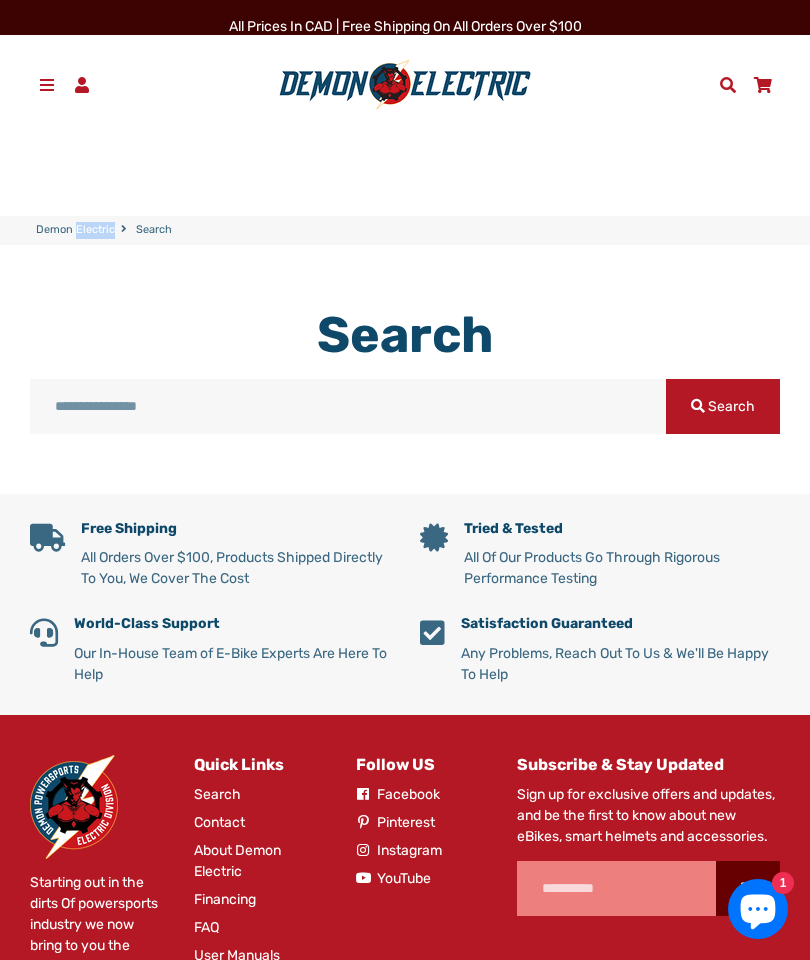 click at bounding box center [125, 228] 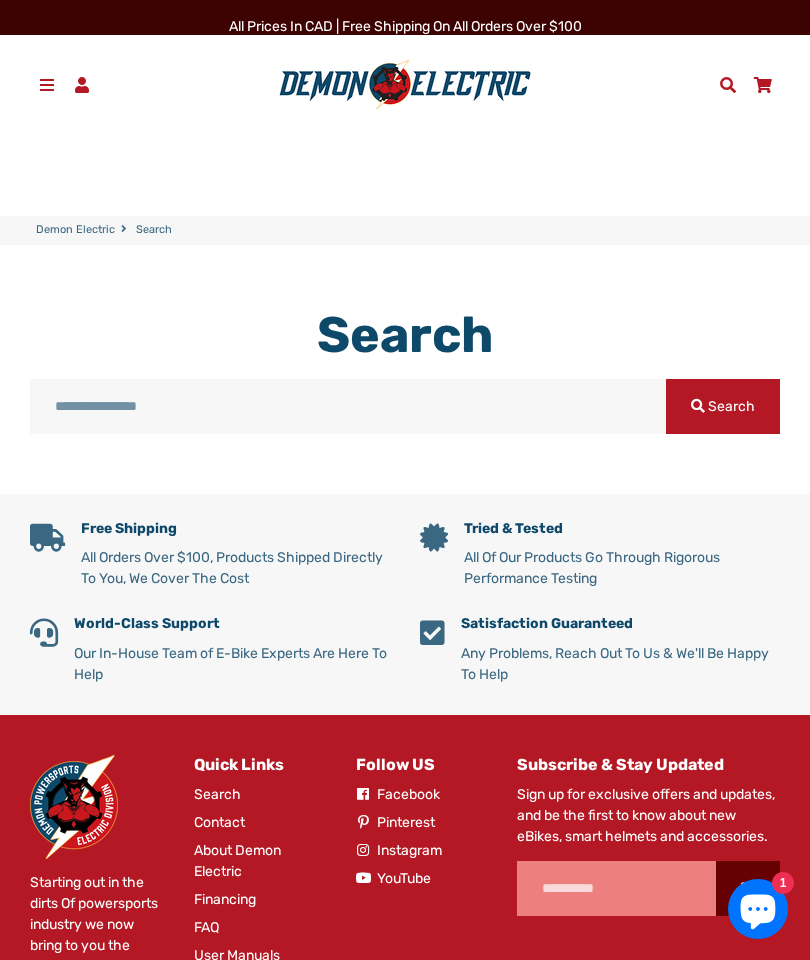 click on "Demon Electric
Search" at bounding box center (405, 230) 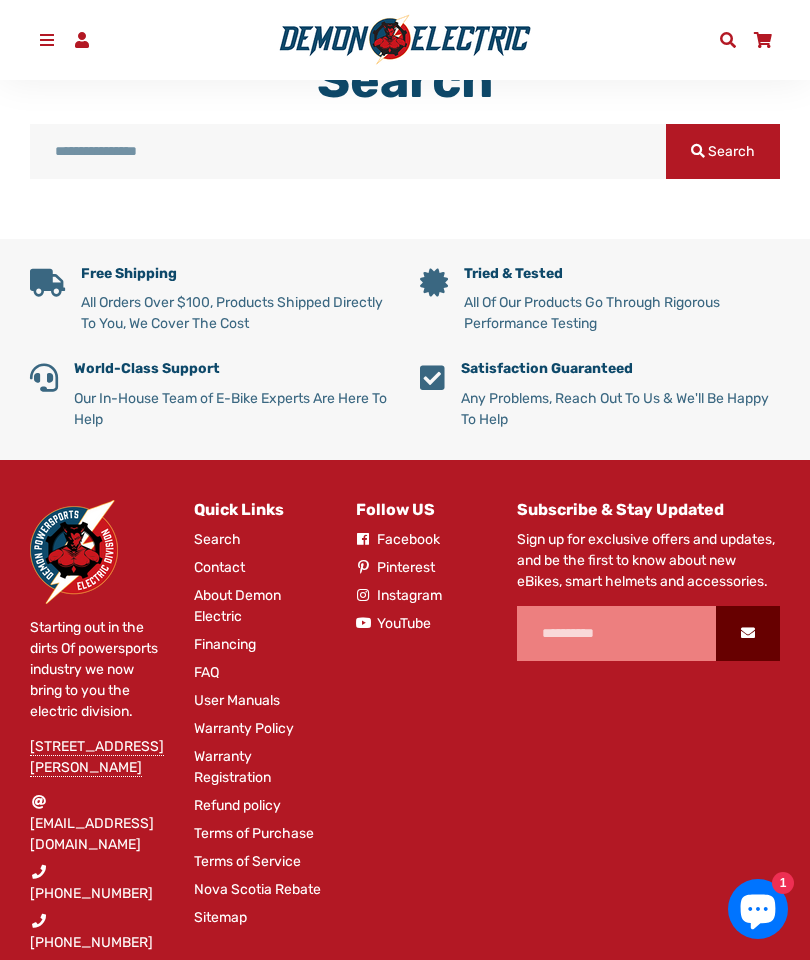 scroll, scrollTop: 243, scrollLeft: 0, axis: vertical 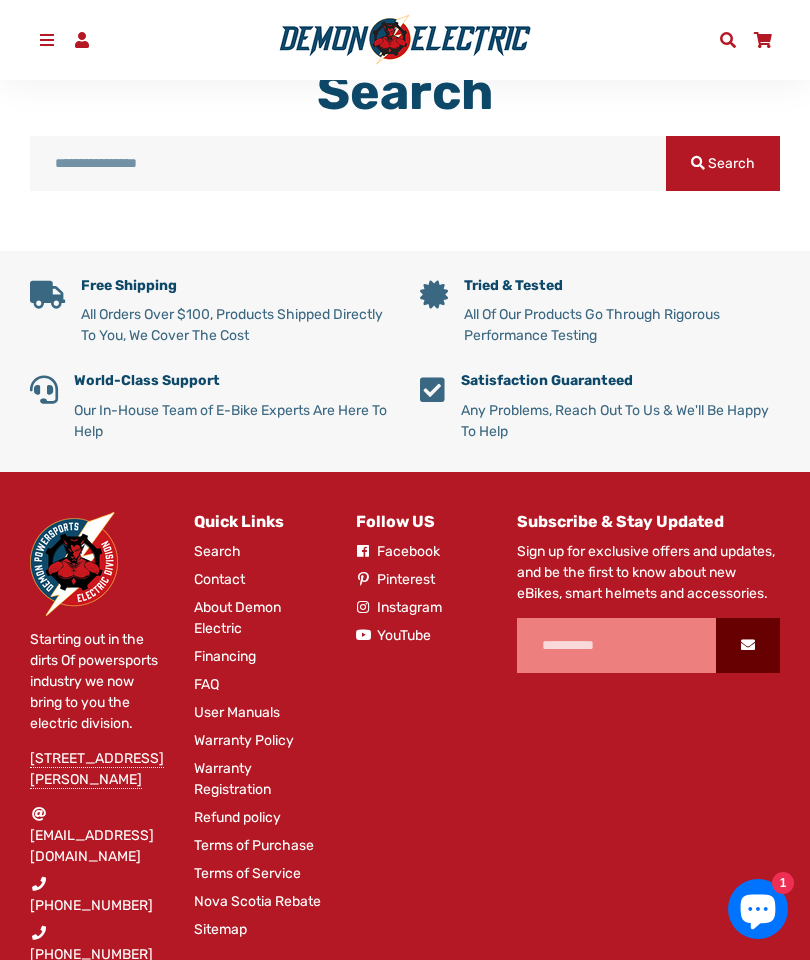 click on "Contact" at bounding box center (219, 579) 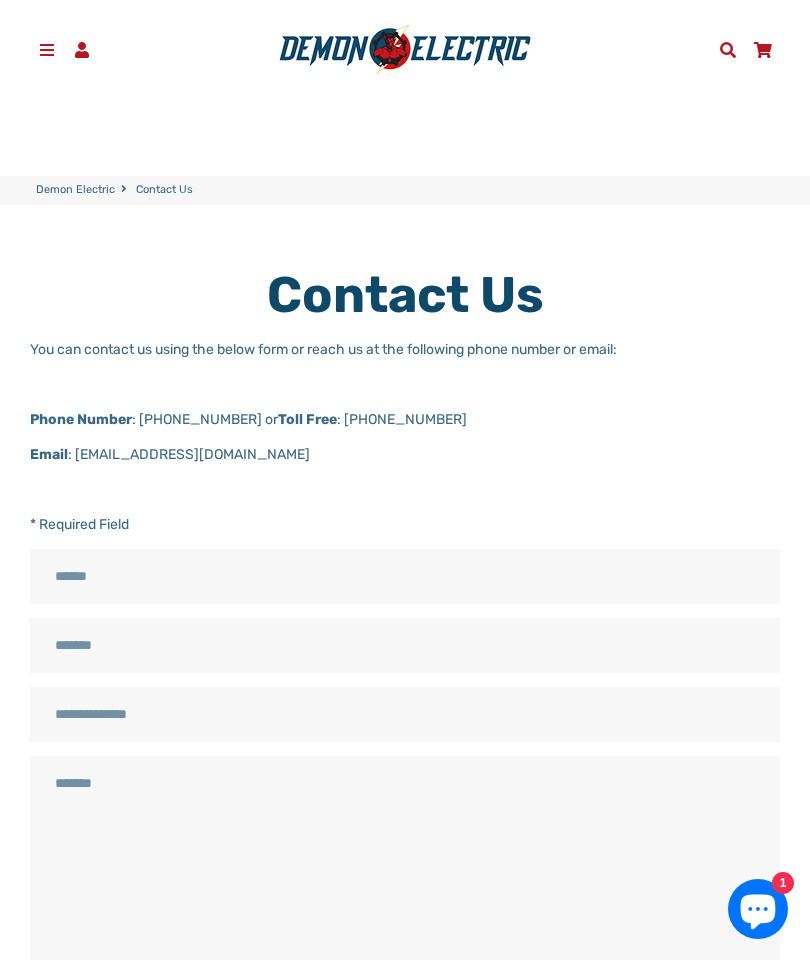 scroll, scrollTop: 0, scrollLeft: 0, axis: both 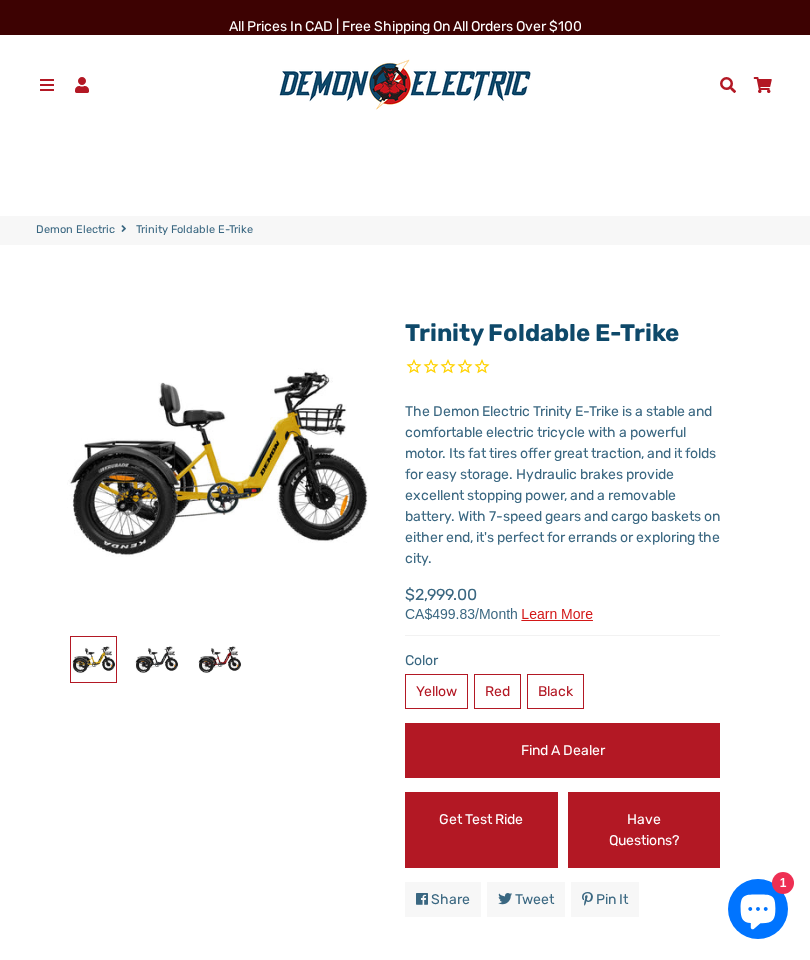 click on "Find a Dealer" at bounding box center (562, 750) 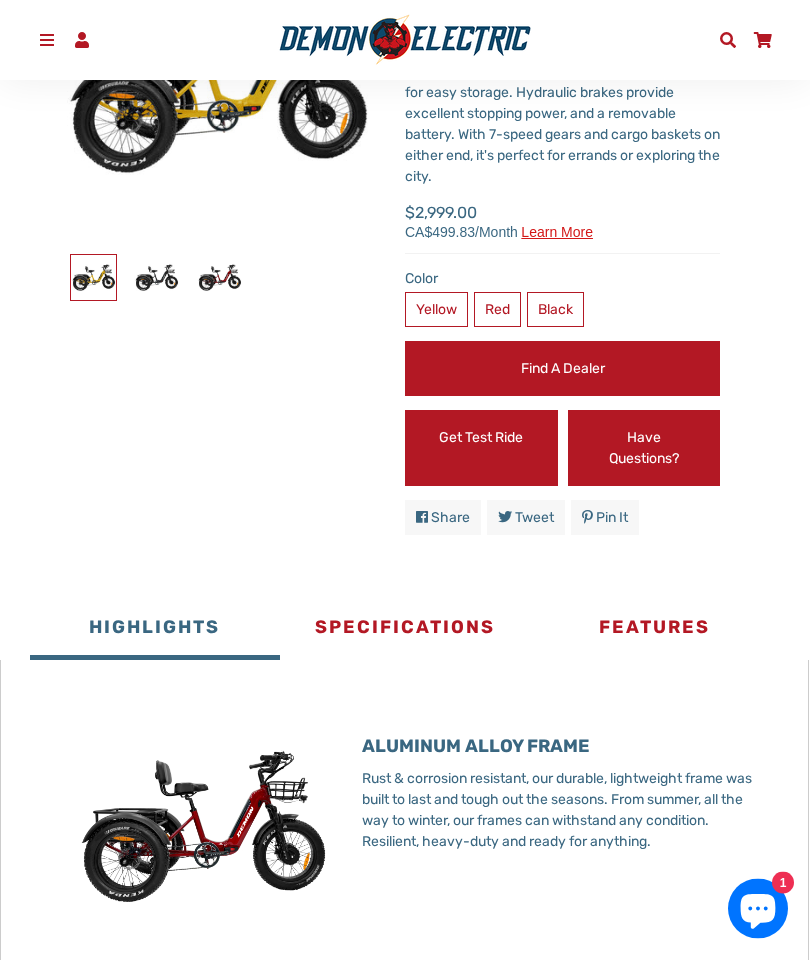 scroll, scrollTop: 382, scrollLeft: 0, axis: vertical 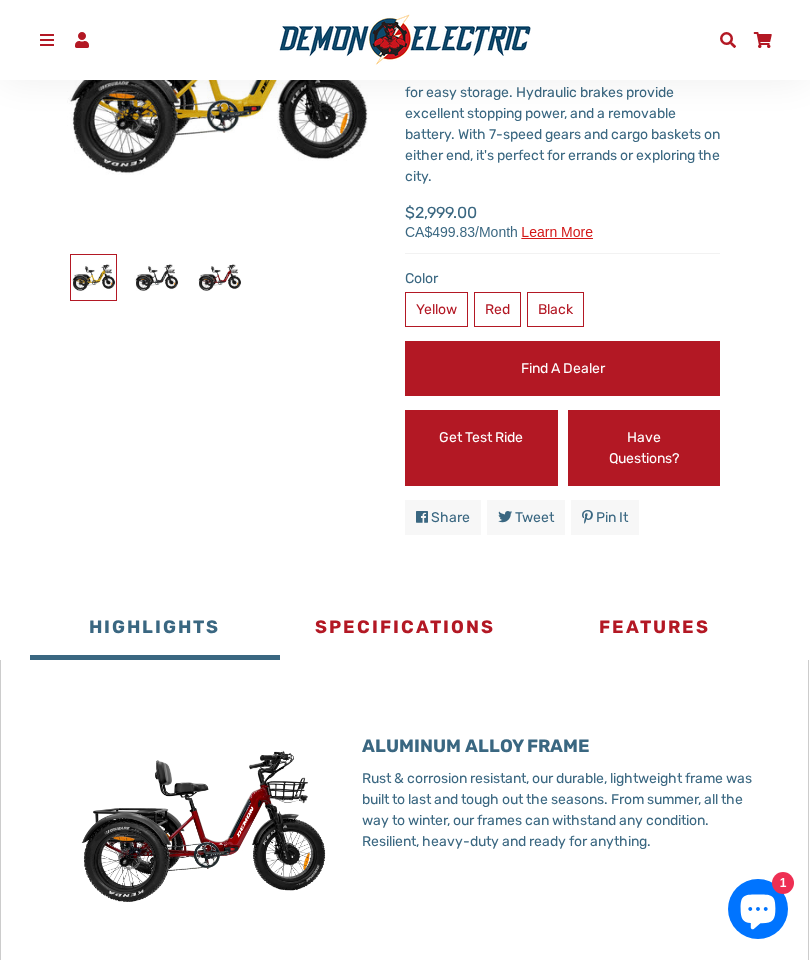 click on "Find a Dealer" at bounding box center [562, 368] 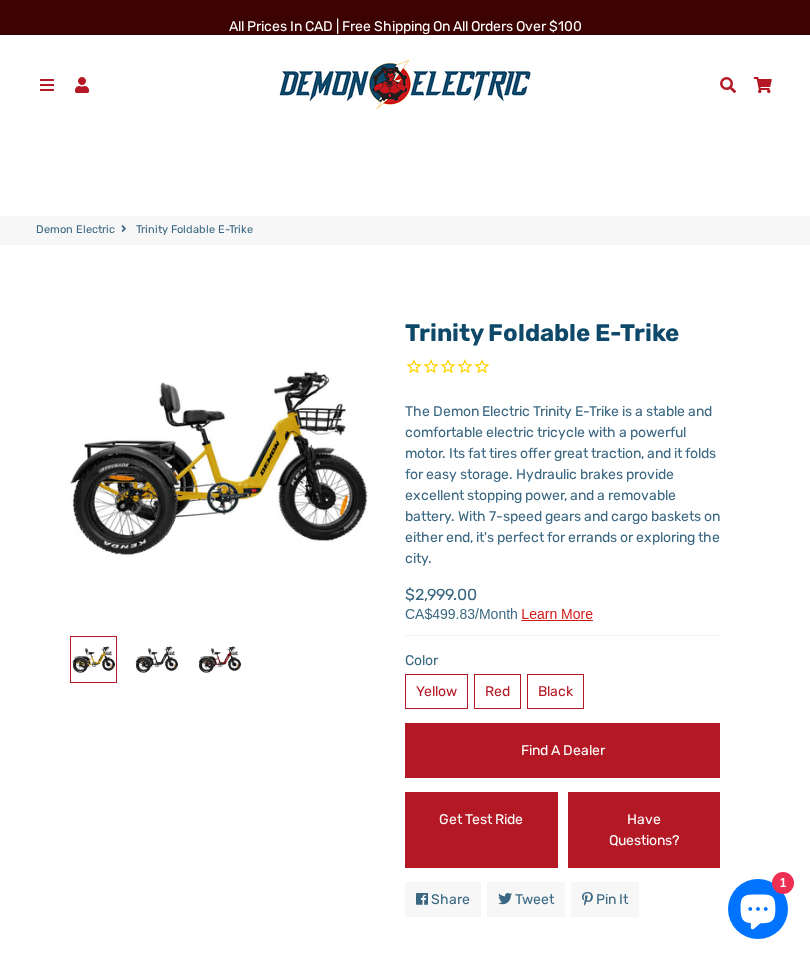 scroll, scrollTop: 462, scrollLeft: 0, axis: vertical 